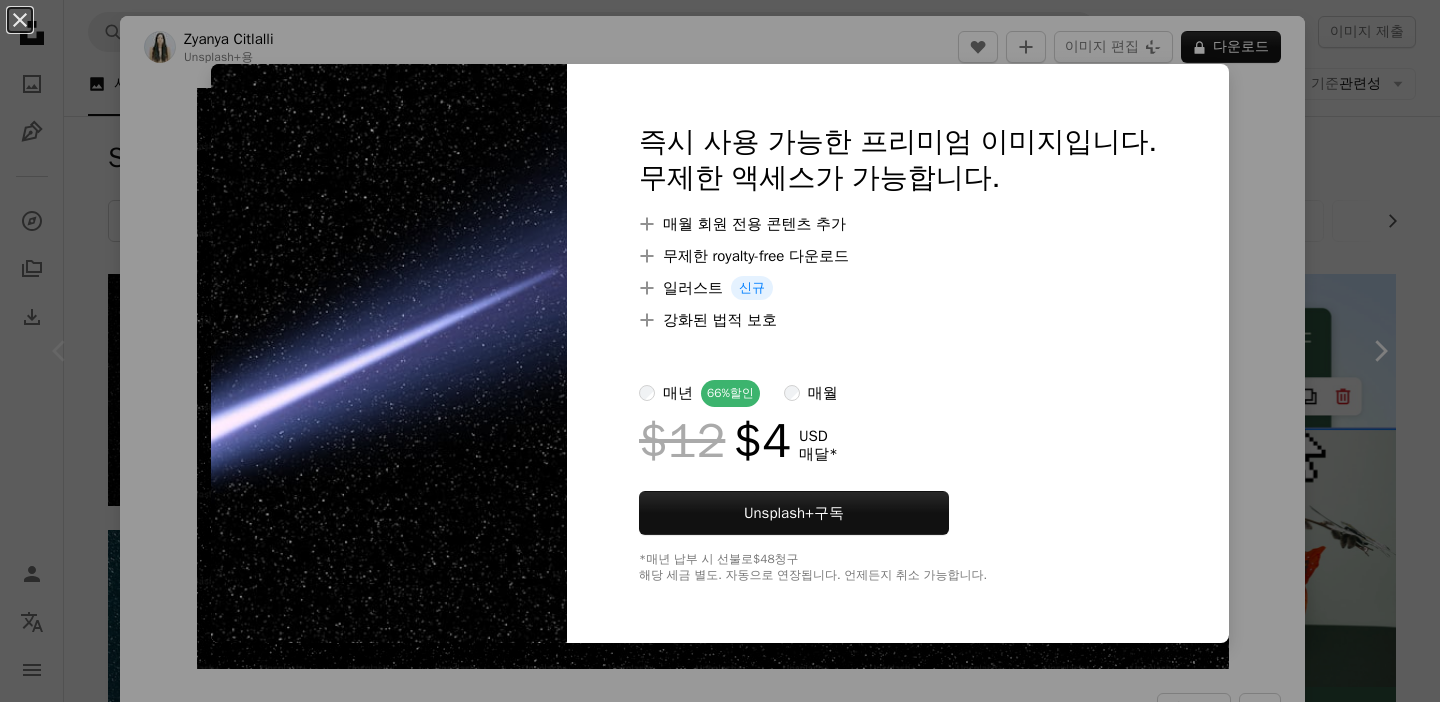 scroll, scrollTop: 0, scrollLeft: 0, axis: both 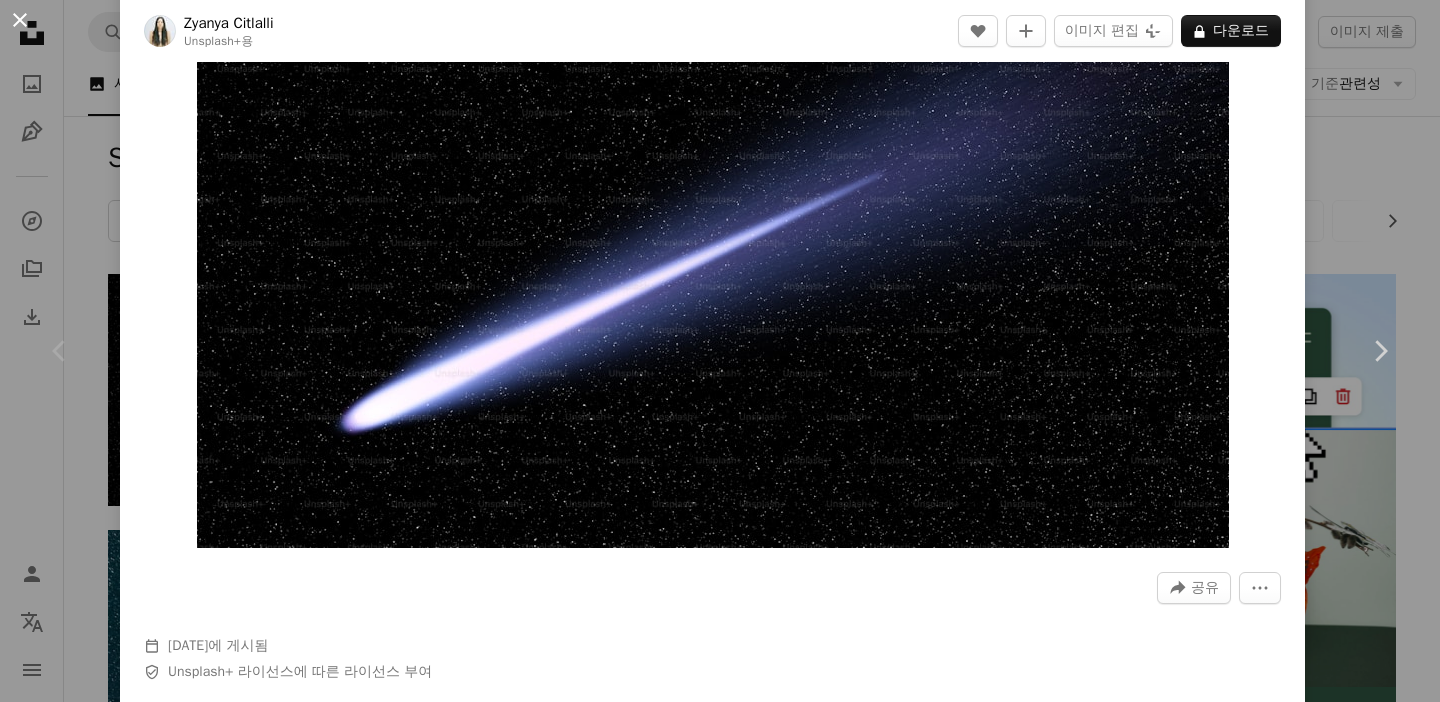 click on "An X shape" at bounding box center (20, 20) 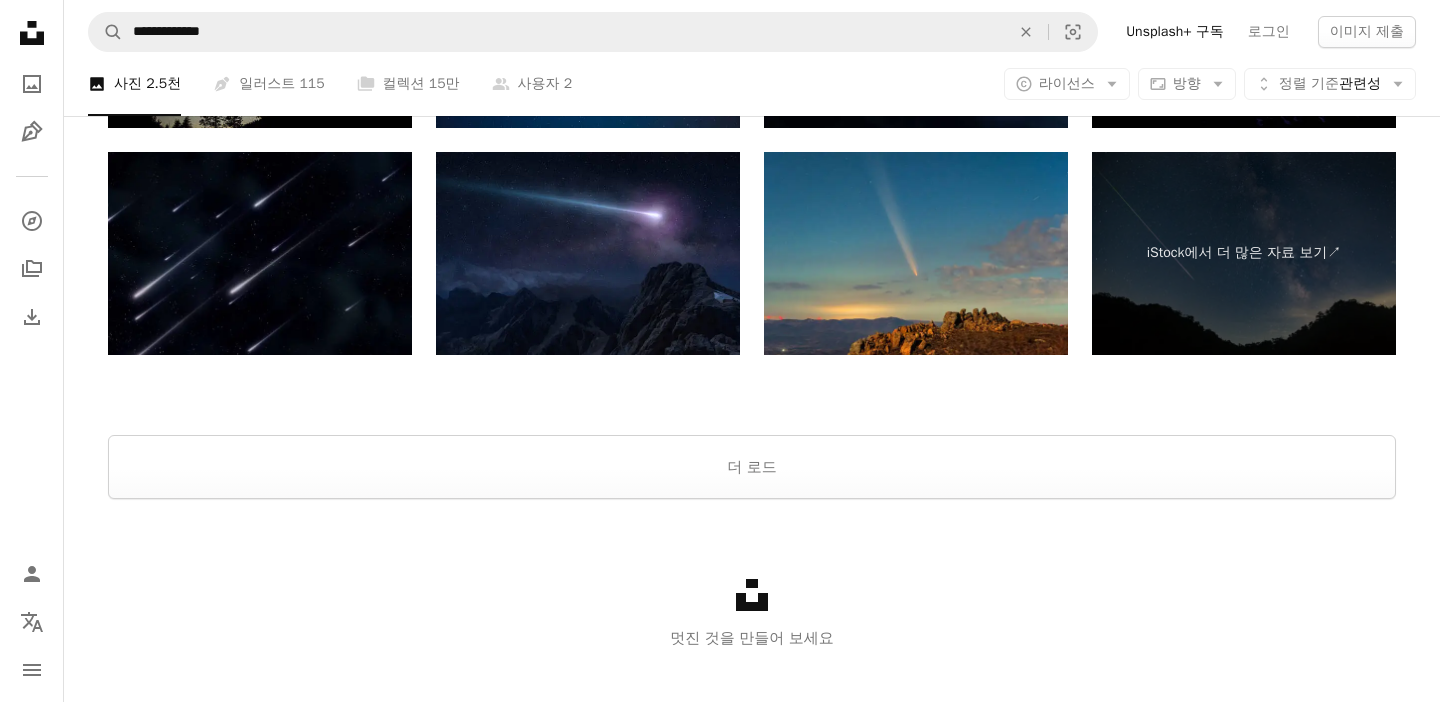 scroll, scrollTop: 4741, scrollLeft: 0, axis: vertical 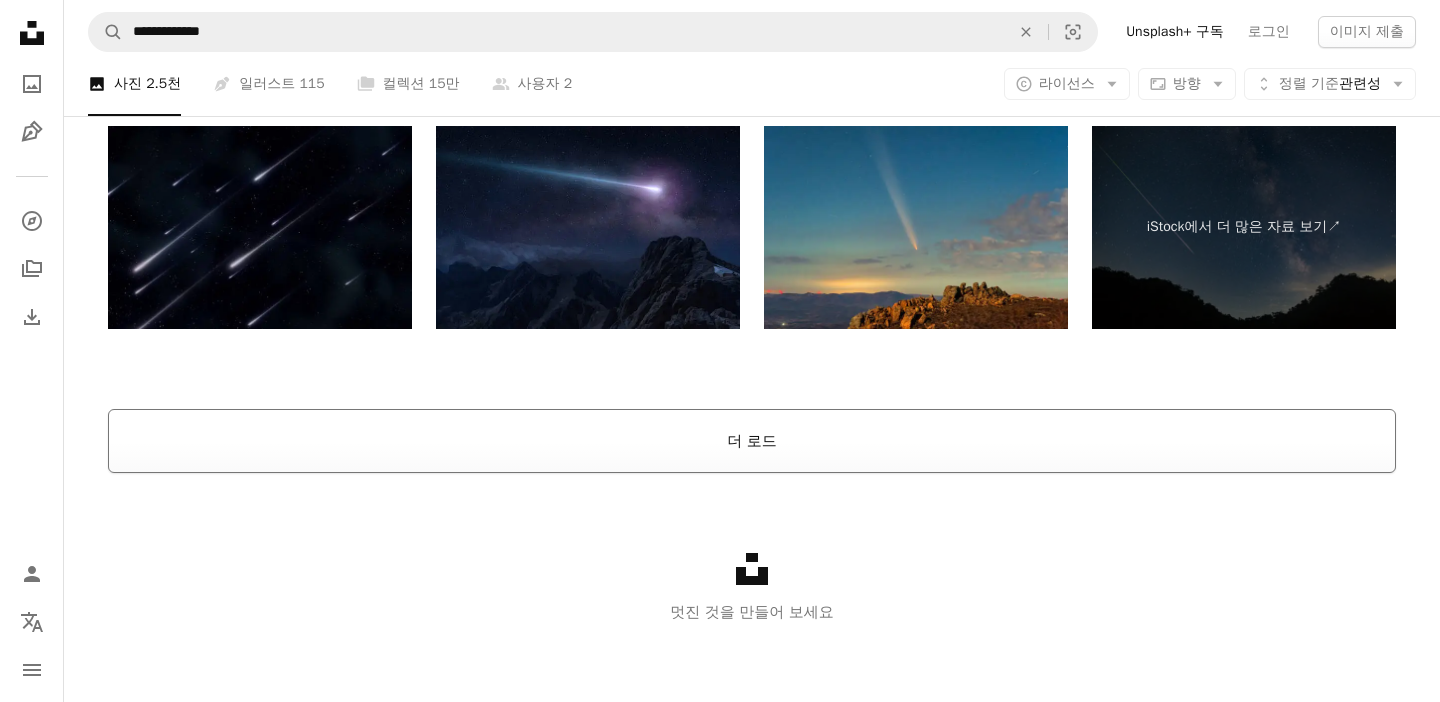 click on "더 로드" at bounding box center [752, 441] 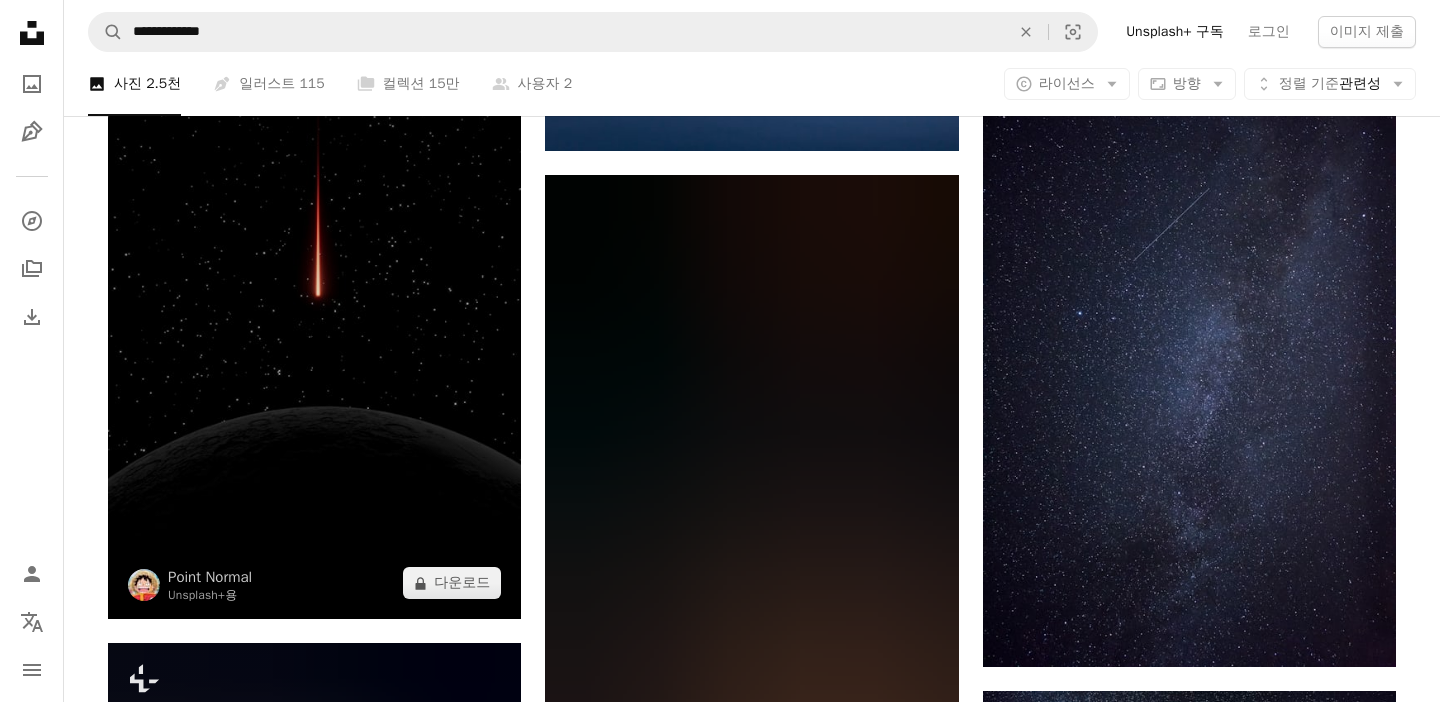 scroll, scrollTop: 3795, scrollLeft: 0, axis: vertical 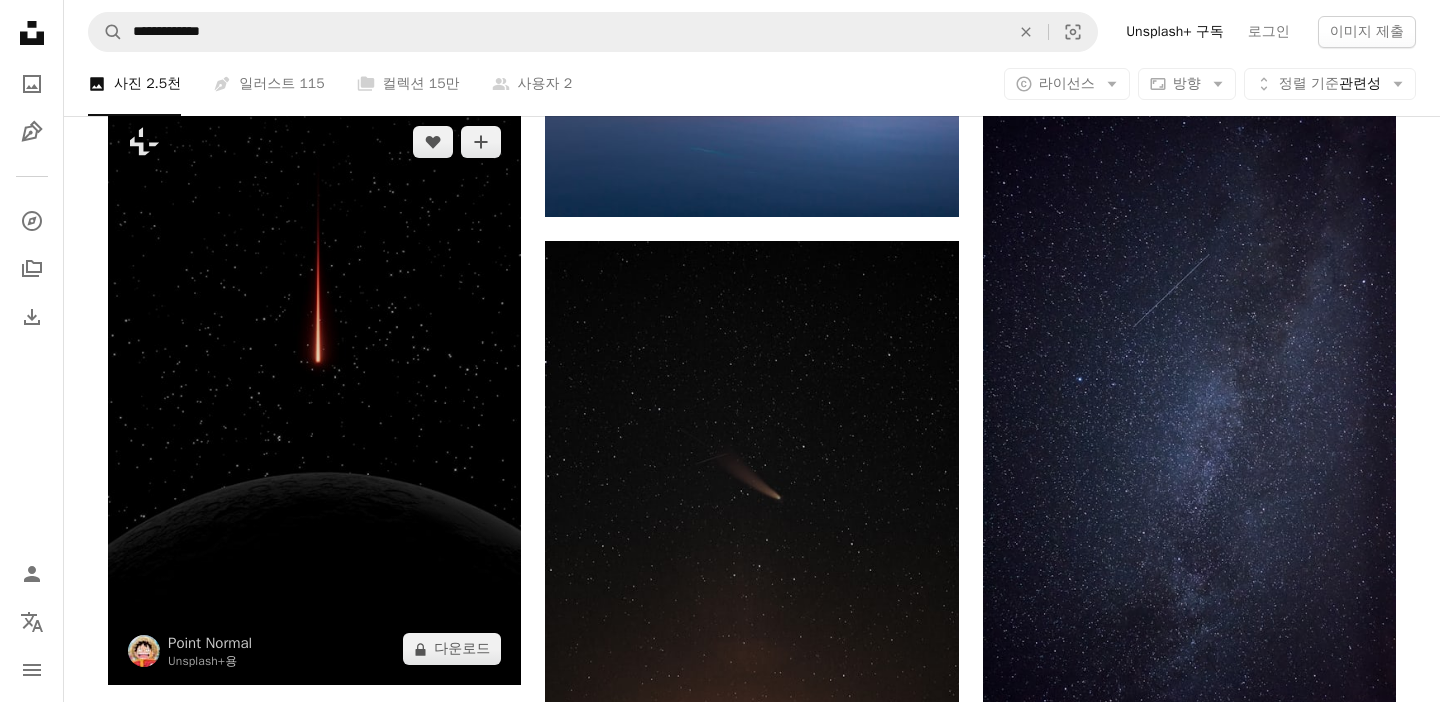 click at bounding box center (314, 395) 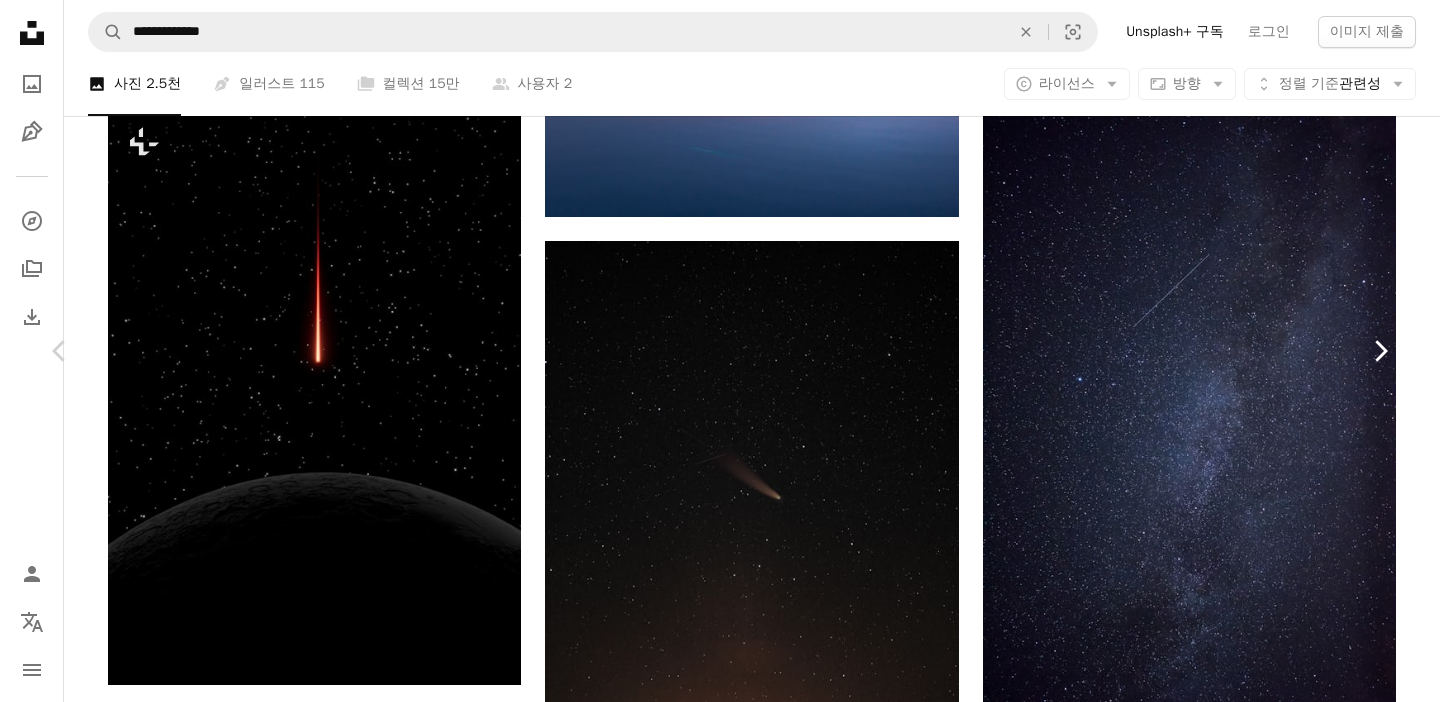 click on "Chevron right" at bounding box center [1380, 351] 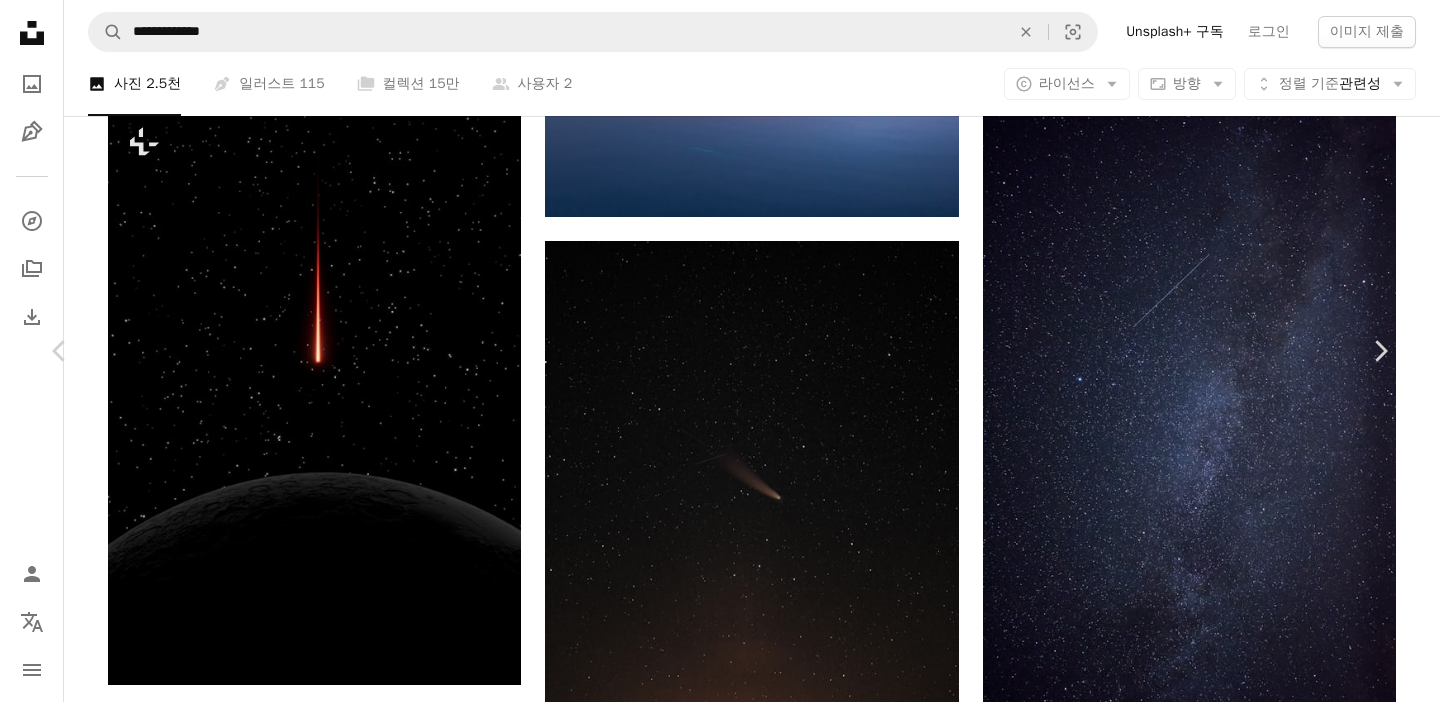 click on "An X shape Chevron left Chevron right [FIRST] [LAST] aweilguny A heart A plus sign 이미지 편집   Plus sign for Unsplash+ 무료 다운로드 Chevron down Zoom in 조회수 52,113,377 다운로드 576,716 소개 매체 사진 ,  영성 ,  배경 화면 A forward-right arrow 공유 Info icon 정보 More Actions A map marker [LOCATION], [COUNTRY] Calendar outlined 2017년 1월 2일 에 게시됨 Camera Canon, EOS 5DS R Safety Unsplash 라이선스 하에서 무료로 사용 가능 검정 남자 파랑 밤 은하 별 하이킹 별 실루엣 배경 화면 갤럭시 벽지 탐험하다 하이킹 별 벽지 은하 배경 유성 빛 놀라운 벽지 별 배경 바탕 화면 배경 HD 배경화면 iStock에서 프리미엄 관련 이미지 찾아보기  |  코드 UNSPLASH20로 20% 할인 혜택 받기 iStock에서 더 많은 자료 보기  ↗ 관련 이미지 A heart A plus sign Štefan [LAST] Arrow pointing down A heart A plus sign [FIRST] [LAST] A heart" at bounding box center [720, 4315] 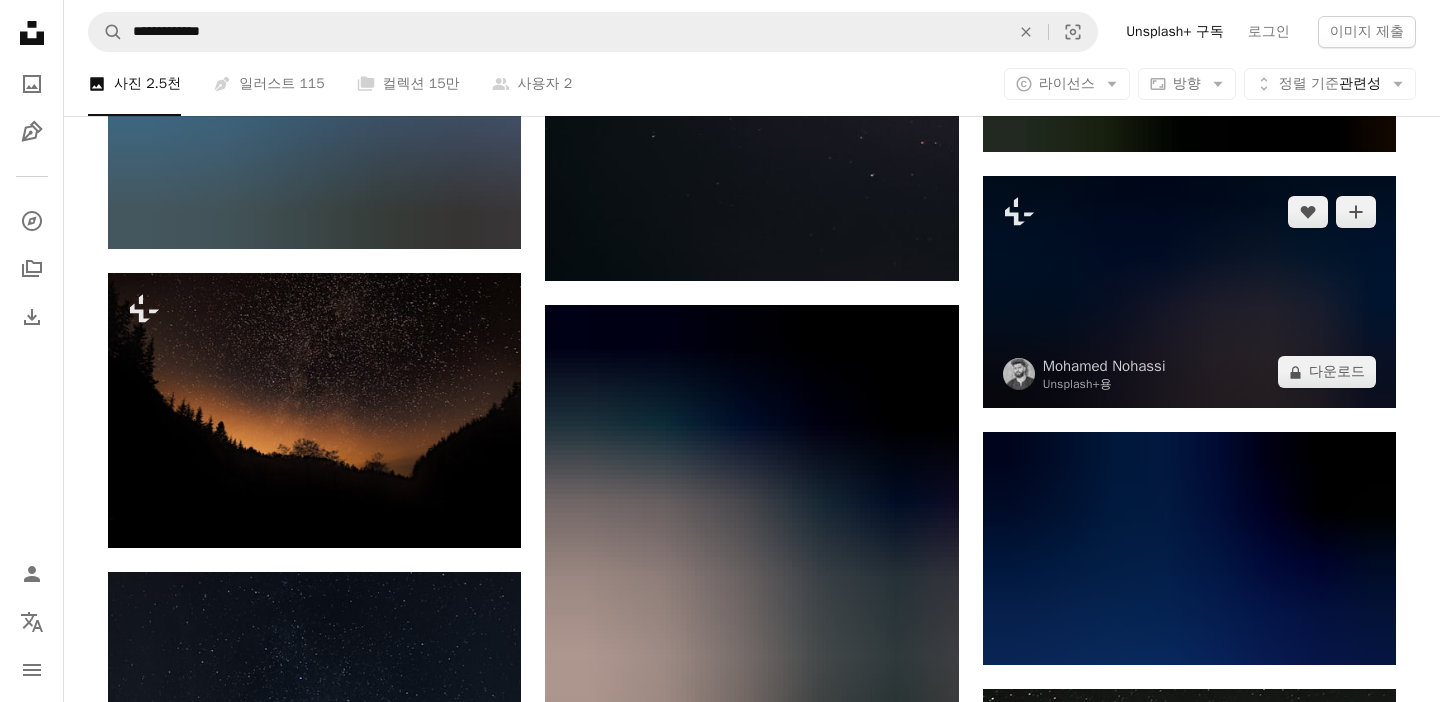 scroll, scrollTop: 11529, scrollLeft: 0, axis: vertical 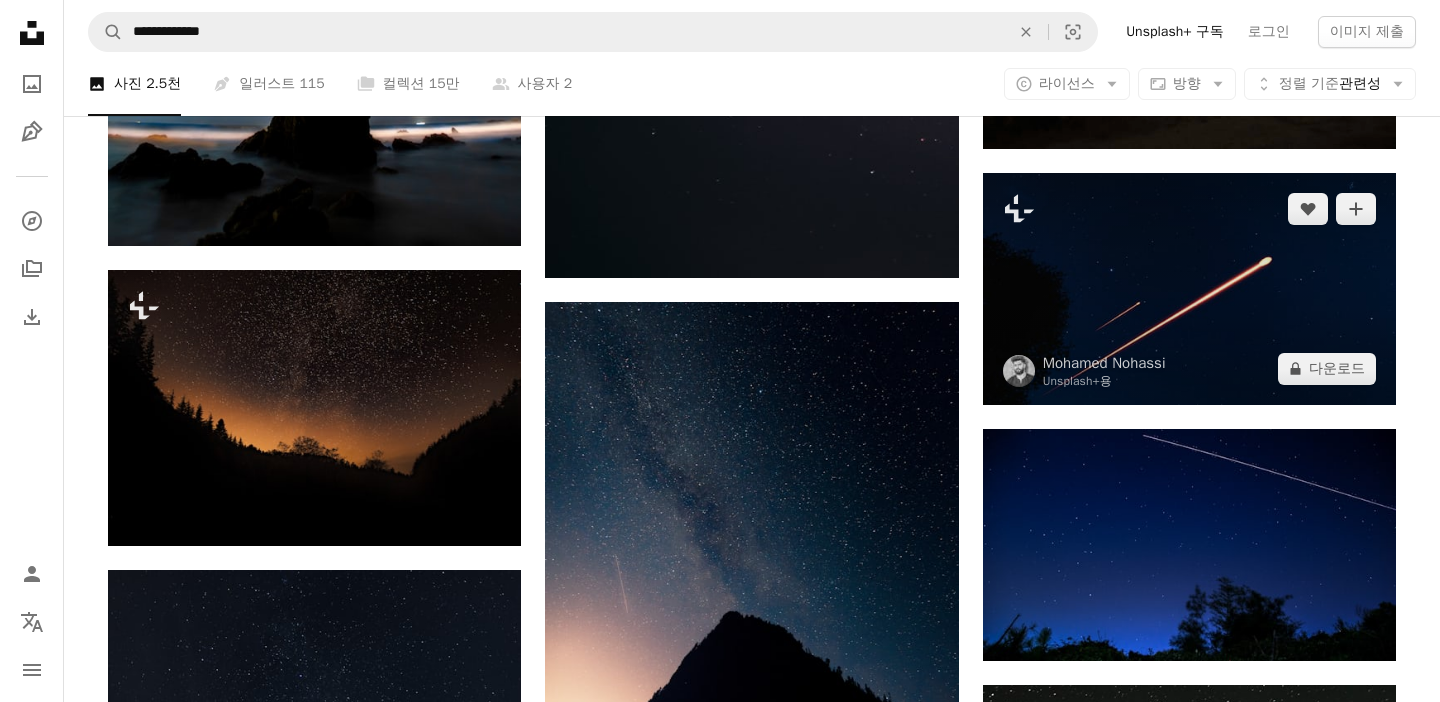 click at bounding box center (1189, 289) 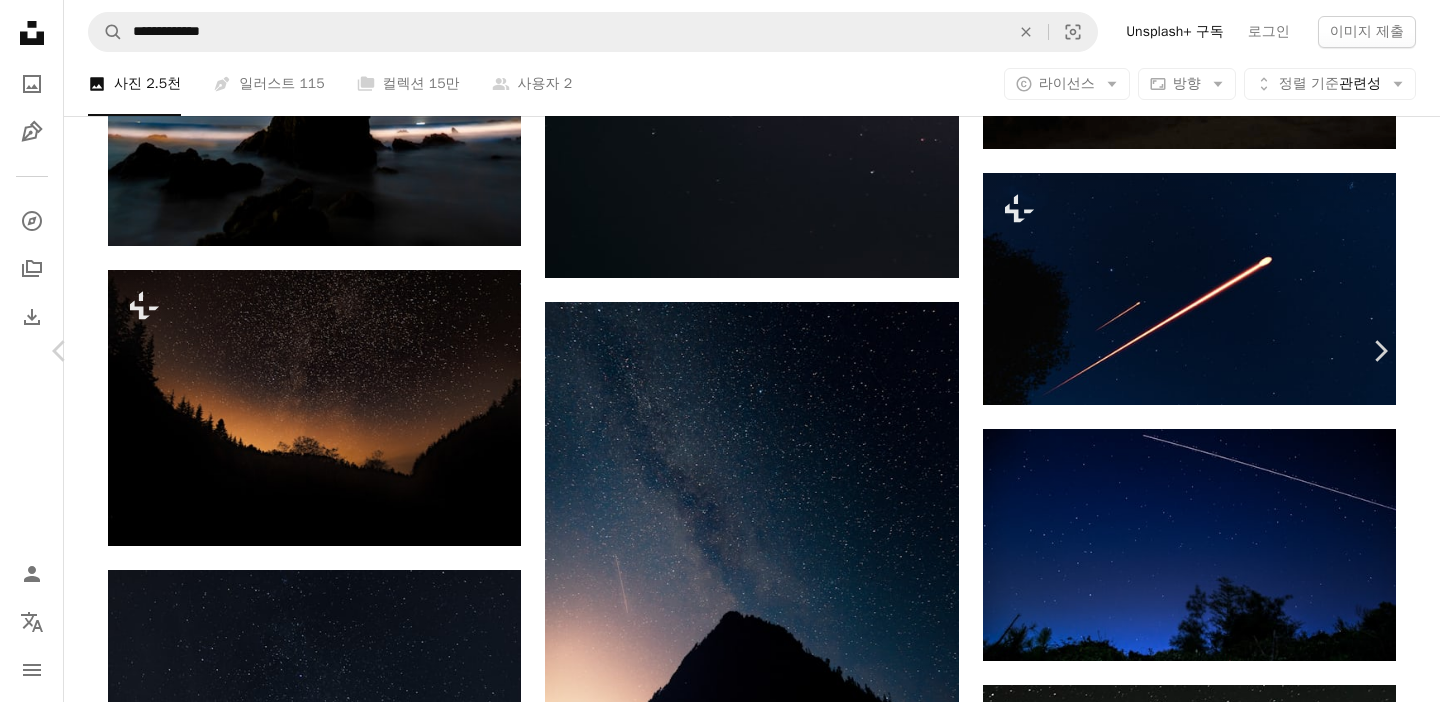 click on "An X shape Chevron left Chevron right [FIRST] [LAST] Unsplash+ 용 A heart A plus sign 이미지 편집   Plus sign for Unsplash+ A lock   다운로드 Zoom in A forward-right arrow 공유 More Actions Calendar outlined 2024년 7월 15일 에 게시됨 Safety Unsplash+ 라이선스 에 따른 라이선스 부여 벽지 배경 우주 3D 렌더 디지털 이미지 번역하다 천문학 유성 혜성 3d 렌더링 디지털 렌더링 관련 무료 이미지 이 시리즈의 다른 콘텐츠 Chevron right Plus sign for Unsplash+ Plus sign for Unsplash+ Plus sign for Unsplash+ 관련 이미지 Plus sign for Unsplash+ A heart A plus sign Planet Volumes Unsplash+ 용 A lock   다운로드 Plus sign for Unsplash+ A heart A plus sign Planet Volumes Unsplash+ 용 A lock   다운로드 Plus sign for Unsplash+ A heart A plus sign A Chosen Soul Unsplash+ 용 A lock   다운로드 Plus sign for Unsplash+ A heart A plus sign Resource Database Unsplash+ 용 A lock   다운로드 Plus sign for Unsplash+ A heart A plus sign" at bounding box center (720, 5812) 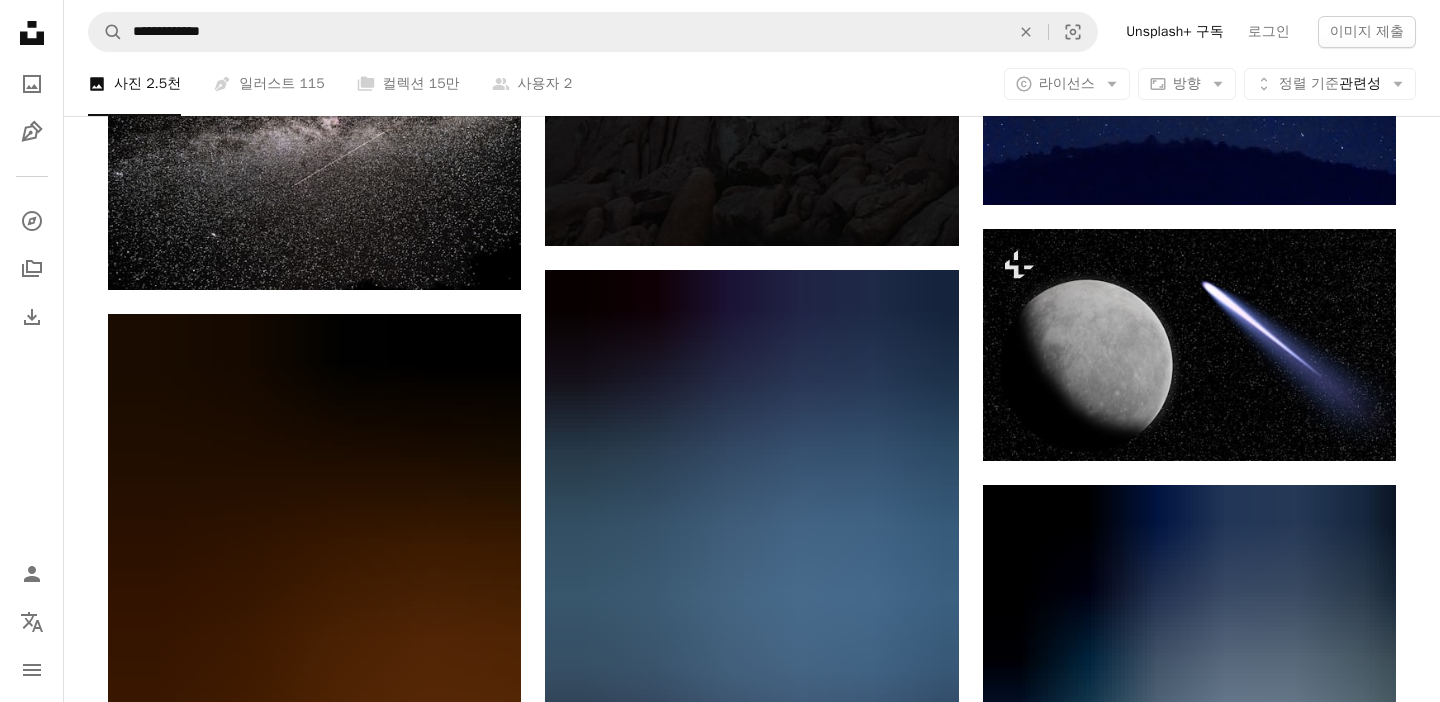 scroll, scrollTop: 13183, scrollLeft: 0, axis: vertical 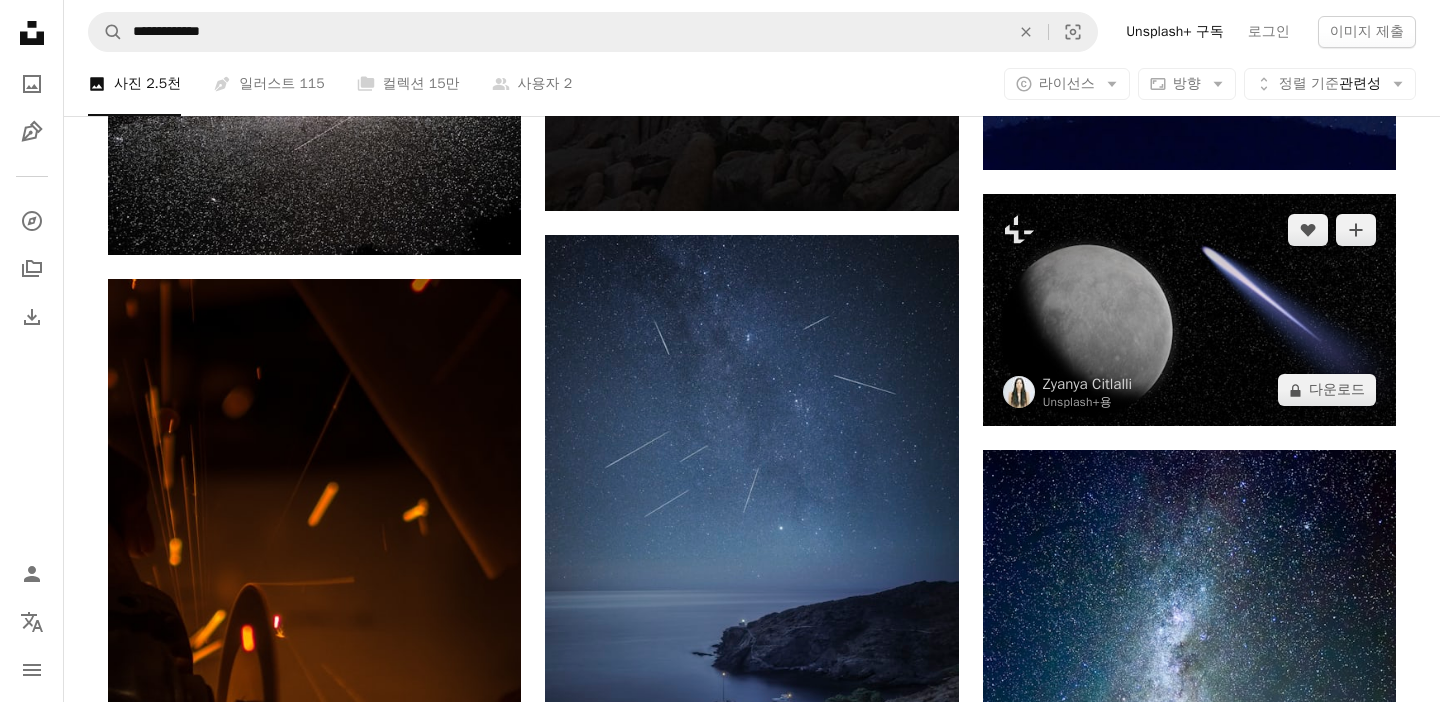 click at bounding box center (1189, 310) 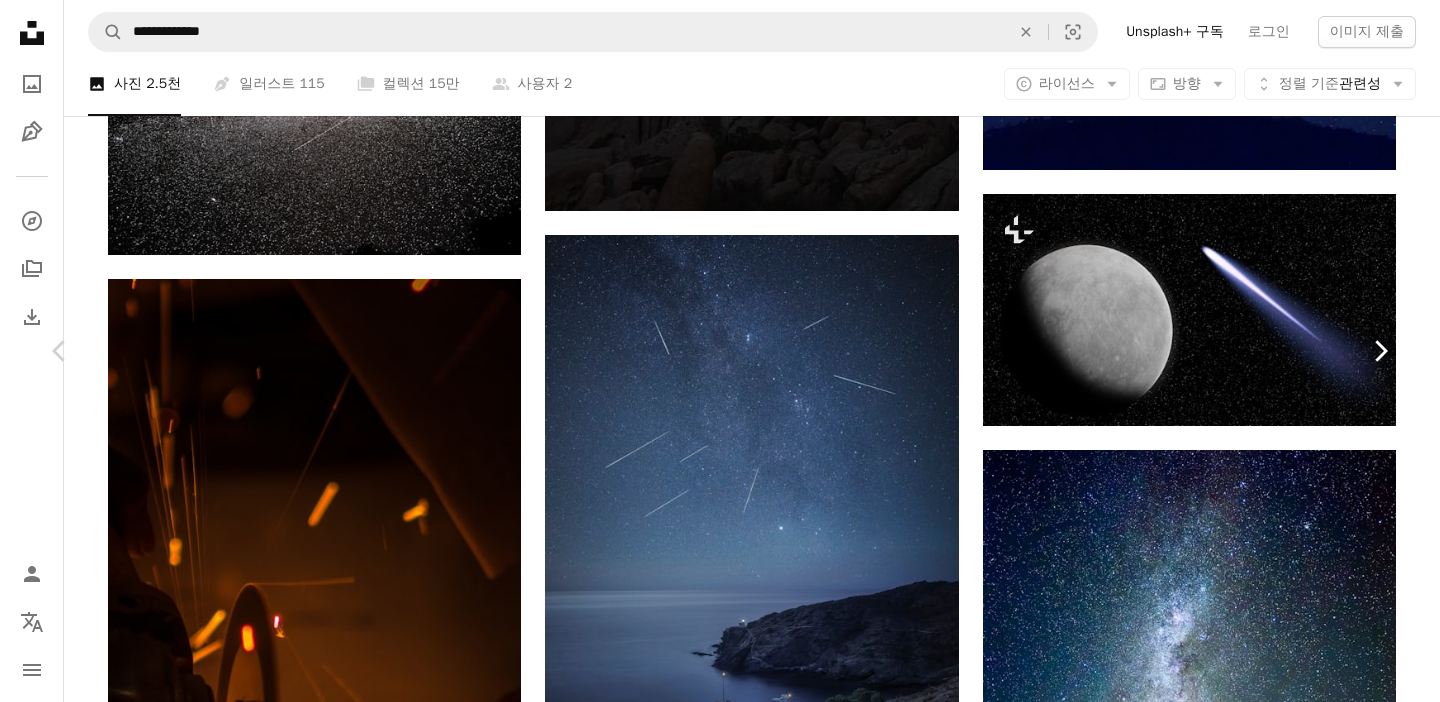 click on "Chevron right" at bounding box center (1380, 351) 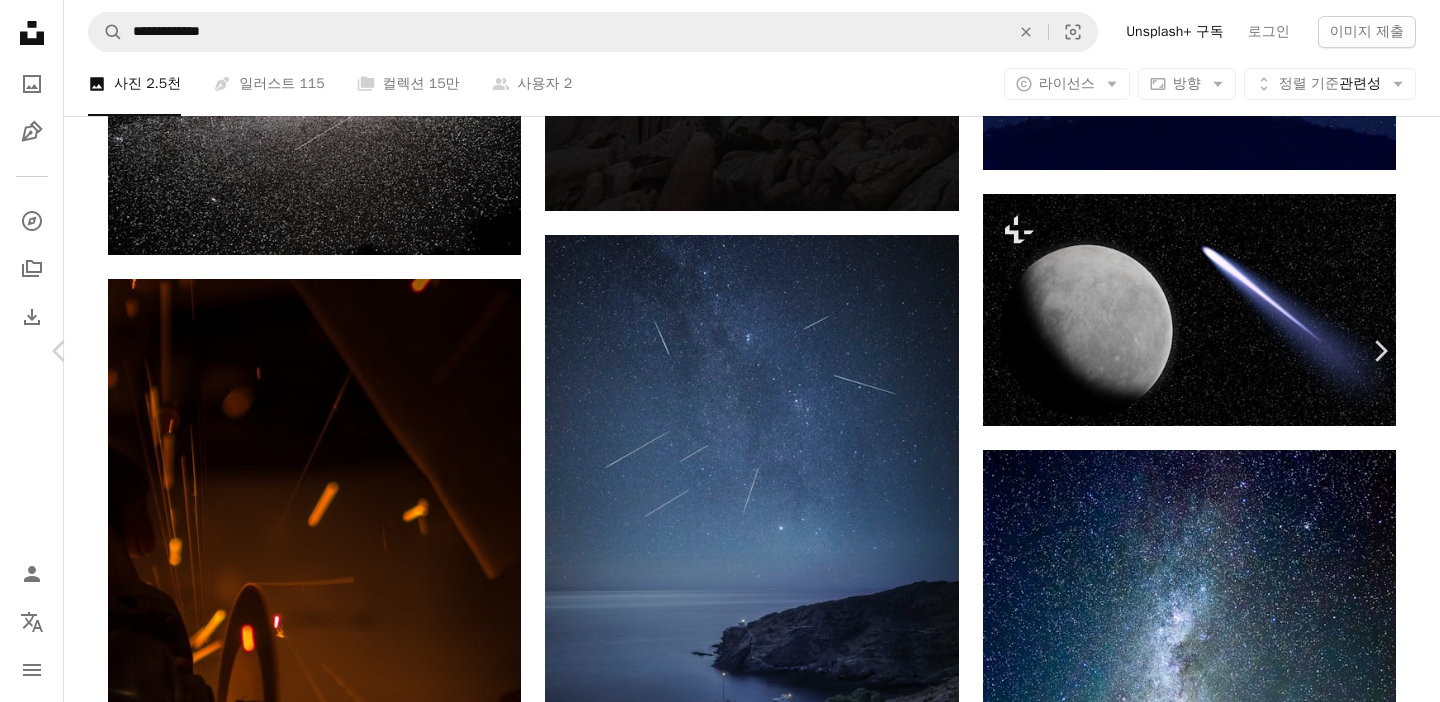 click on "An X shape Chevron left Chevron right [FIRST] [LAST] de1mat A heart A plus sign 이미지 편집   Plus sign for Unsplash+ 무료 다운로드 Chevron down Zoom in 조회수 11,498 다운로드 100 A forward-right arrow 공유 Info icon 정보 More Actions A map marker [CITY], [COUNTRY] Calendar outlined 2024년 2월 10일 에 게시됨 Camera Apple, iPhone 15 Pro Safety Unsplash 라이선스 하에서 무료로 사용 가능 밤하늘 뉴질랜드 우리 은하 유성 레이크 테카포 우주 밤 우주 성운 바깥 천문학 우주 무료 스톡 사진 iStock에서 프리미엄 관련 이미지 찾아보기  |  코드 UNSPLASH20로 20% 할인 혜택 받기 iStock에서 더 많은 자료 보기  ↗ 관련 이미지" at bounding box center [720, 4158] 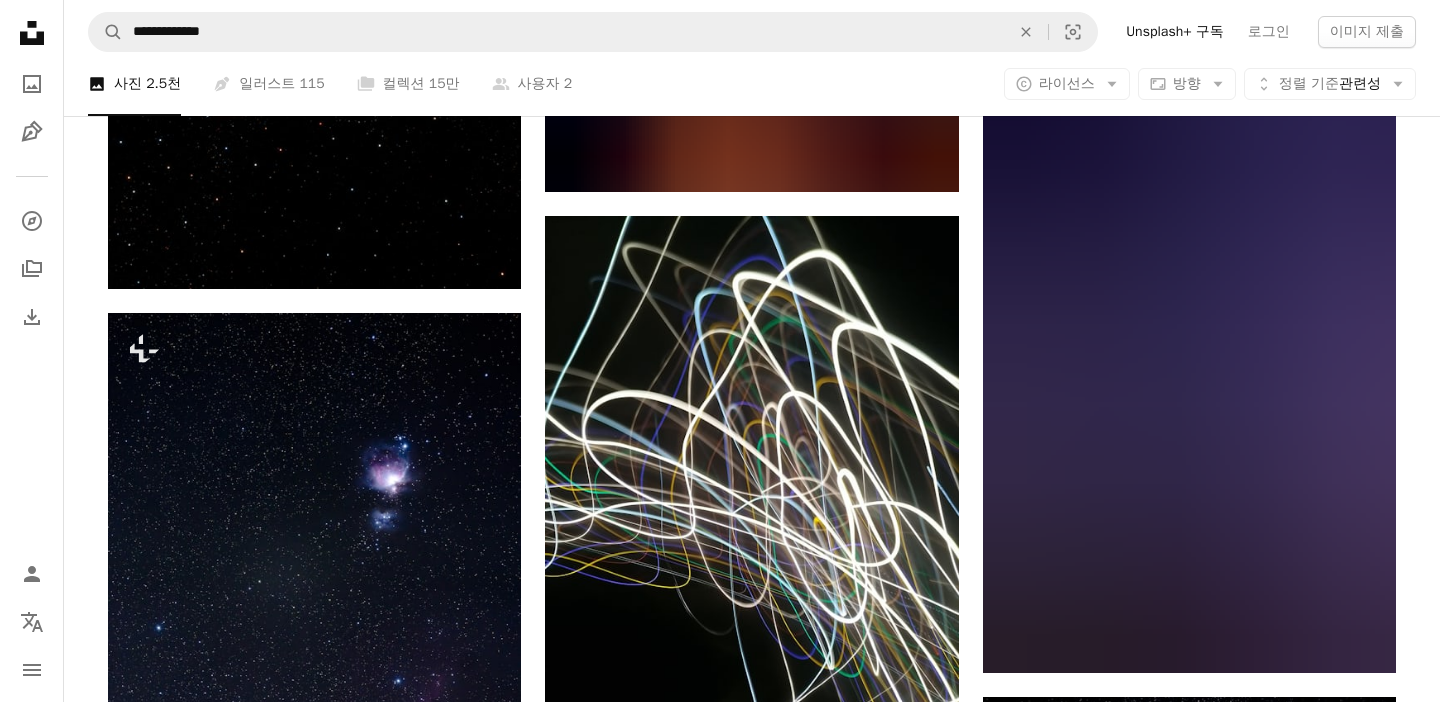 scroll, scrollTop: 26244, scrollLeft: 0, axis: vertical 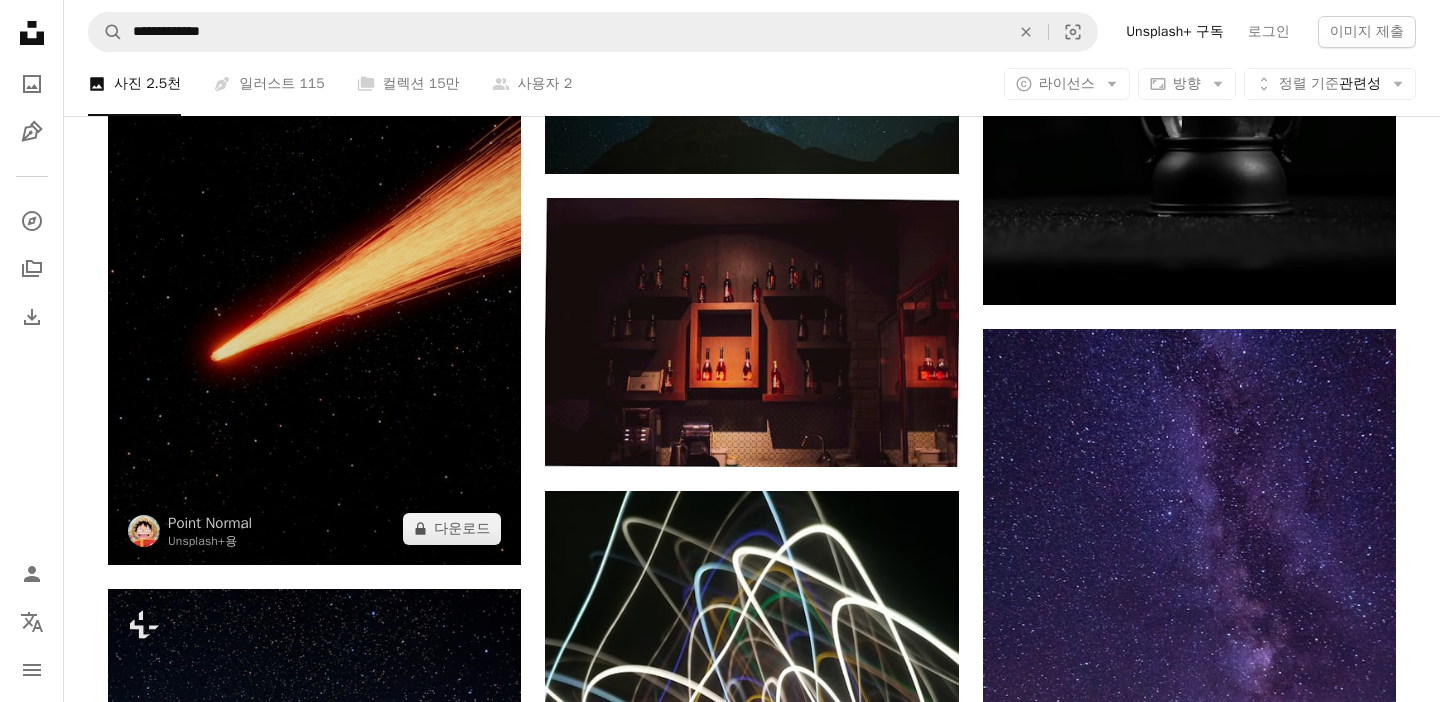 click at bounding box center (314, 275) 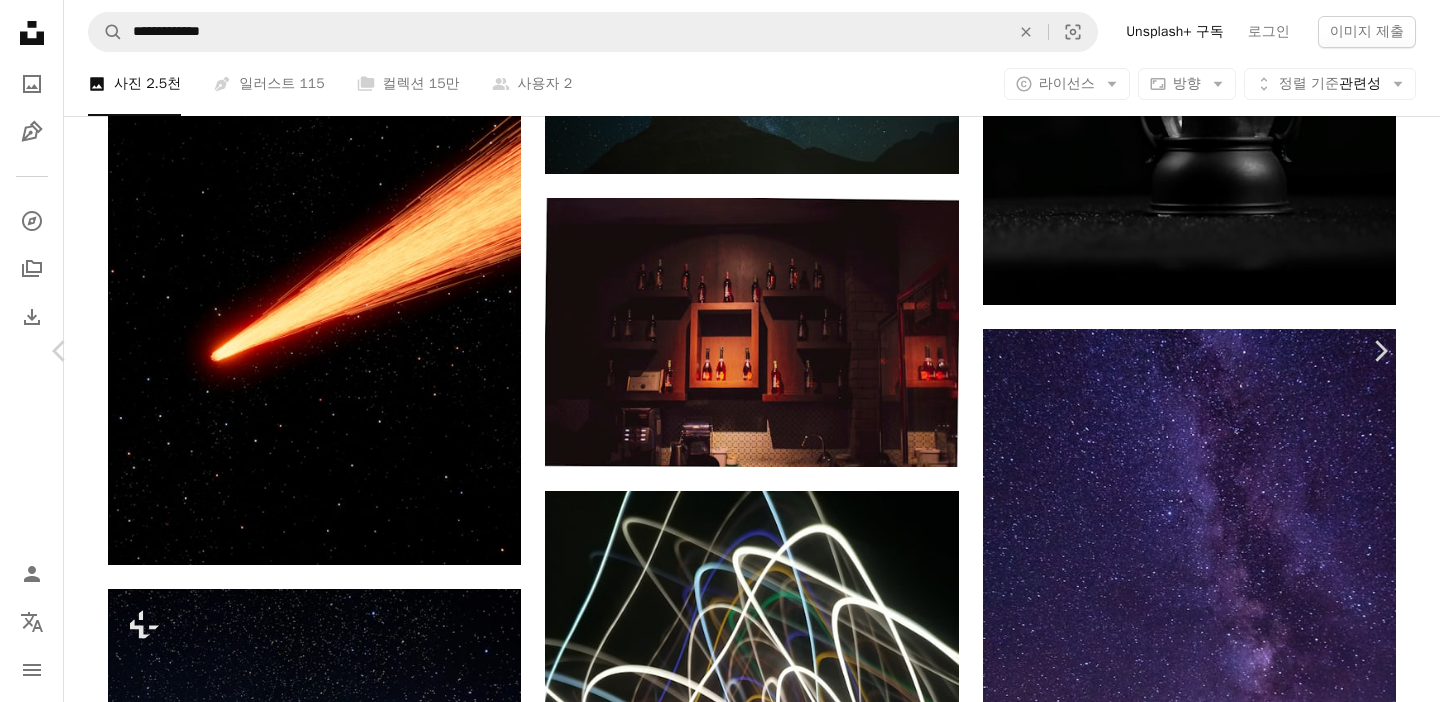 click on "An X shape Chevron left Chevron right Point Normal Unsplash+ 용 A heart A plus sign 이미지 편집   Plus sign for Unsplash+ A lock   다운로드 Zoom in 소개 매체 사진 A forward-right arrow 공유 More Actions Calendar outlined 2024년 7월 19일 에 게시됨 Safety Unsplash+ 라이선스 에 따른 라이선스 부여 벽지 배경 우주 우주 별 3D 렌더 디지털 이미지 번역하다 천문학 우주 별자리 혜성 3d 렌더링 소행성 별똥별 디지털 렌더링 관련 무료 이미지 관련 이미지 Plus sign for Unsplash+ A heart A plus sign [FIRST] [LAST] Unsplash+ 용 A lock   다운로드 Plus sign for Unsplash+ A heart A plus sign Point Normal Unsplash+ 용 A lock   다운로드 Plus sign for Unsplash+ A heart A plus sign [FIRST] [LAST] Unsplash+ 용 A lock   다운로드 Plus sign for Unsplash+ A heart A plus sign Resource Database Unsplash+ 용 A lock   다운로드 A heart 용" at bounding box center (720, 5213) 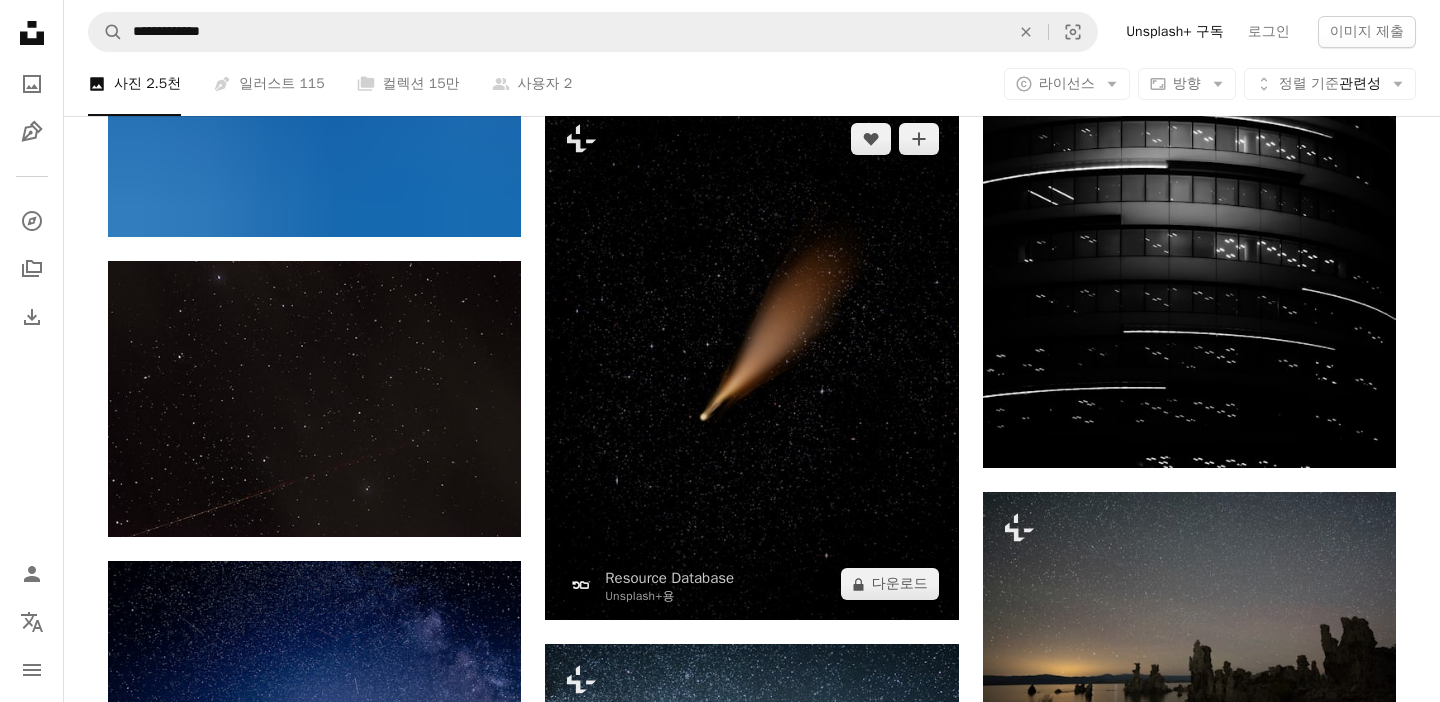 scroll, scrollTop: 29094, scrollLeft: 0, axis: vertical 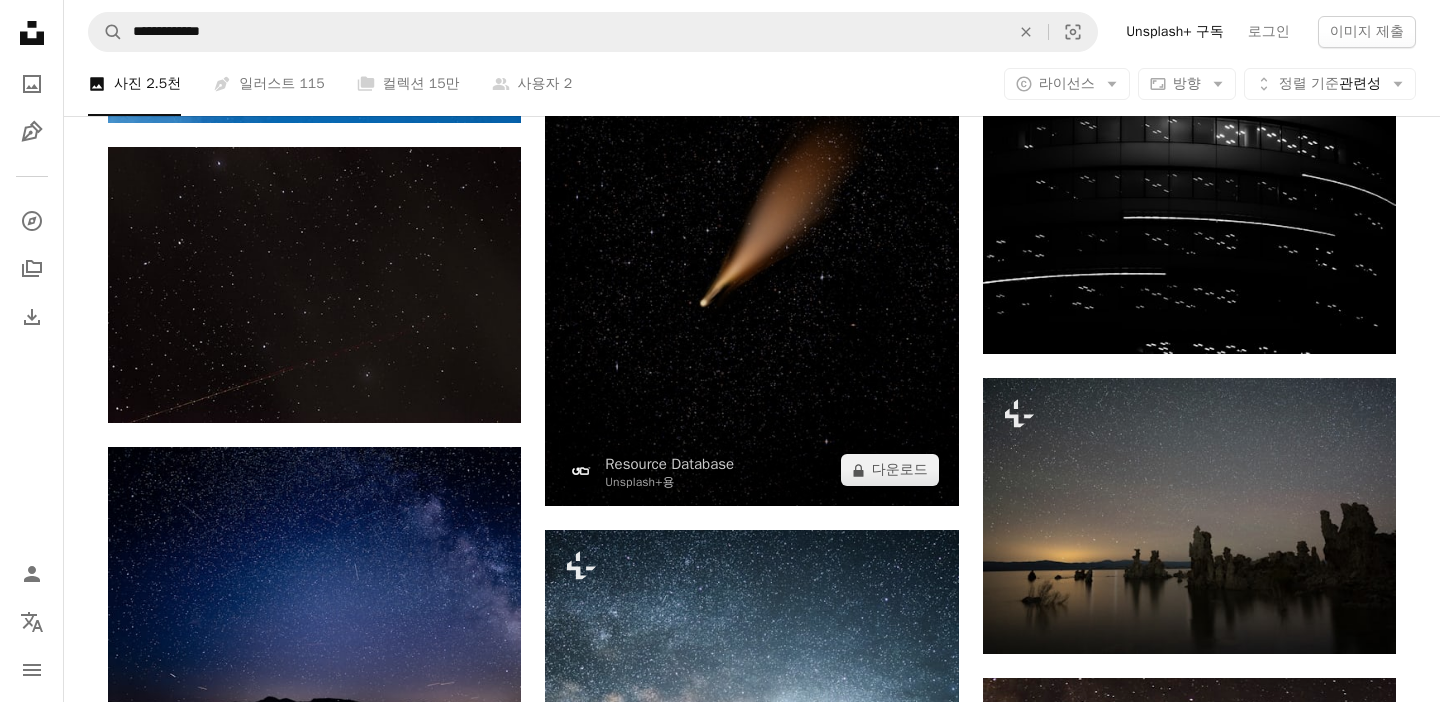 click at bounding box center (751, 247) 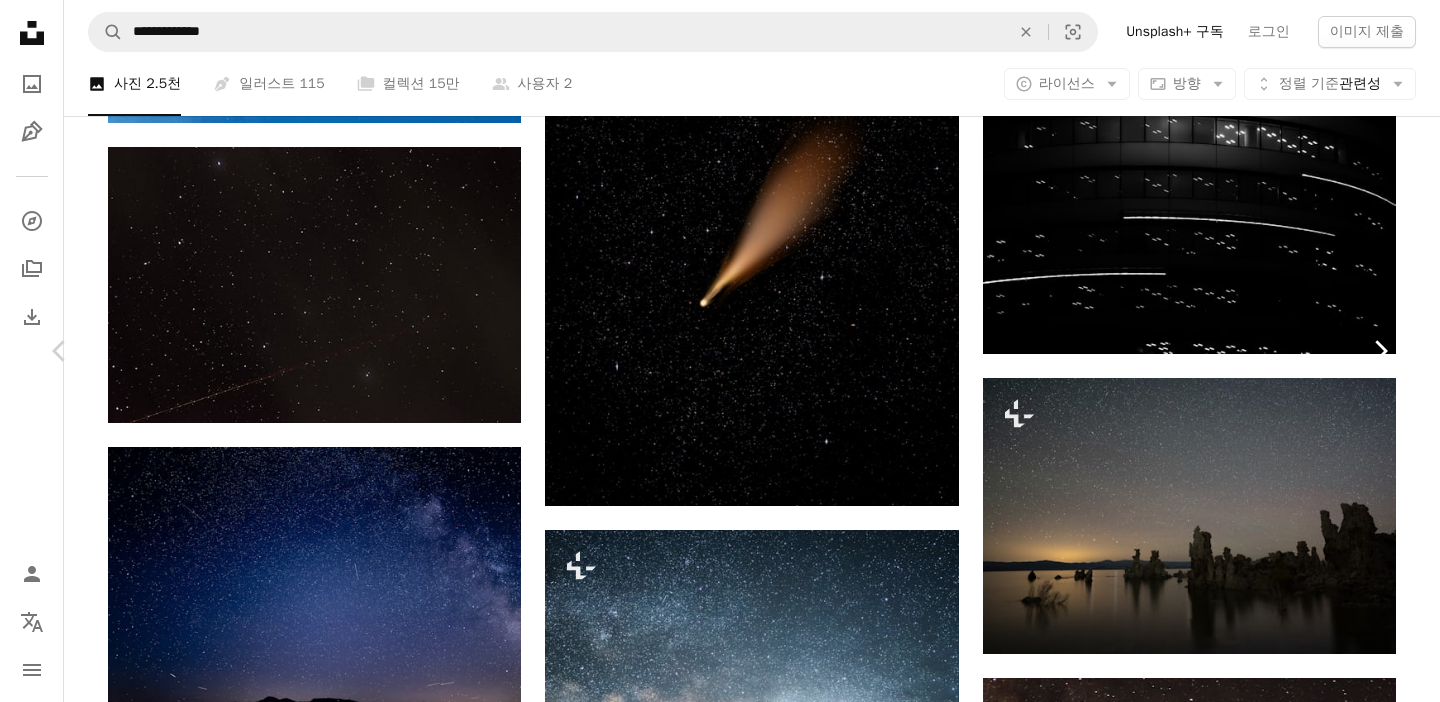 click on "Chevron right" at bounding box center [1380, 351] 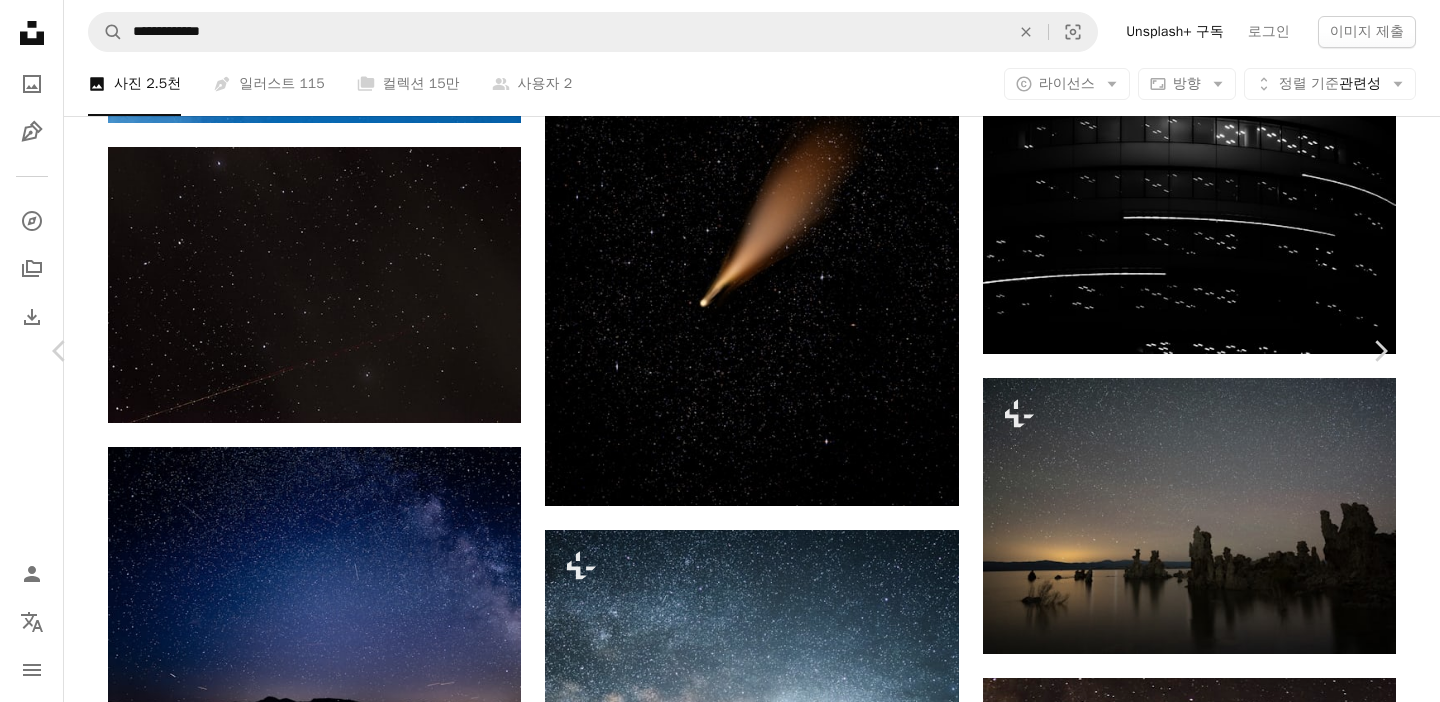 click on "An X shape Chevron left Chevron right [FIRST] [LAST] aweilguny A heart A plus sign 이미지 편집   Plus sign for Unsplash+ 무료 다운로드 Chevron down Zoom in 조회수 14,398 다운로드 93 A forward-right arrow 공유 Info icon 정보 More Actions A map marker [CITY], [COUNTRY] Calendar outlined 2024년 8월 10일 에 게시됨 Camera LEICA CAMERA AG, LEICA Q2 Safety Unsplash 라이선스 하에서 무료로 사용 가능 야외 밤 별 우리 은하 오스트리아 유성 포어아를베르크 우주 우주 별이 빛나는 하늘 바깥 천문학 우주 Creative Commons 이미지 iStock에서 프리미엄 관련 이미지 찾아보기  |  코드 UNSPLASH20로 20% 할인 혜택 받기 iStock에서 더 많은 자료 보기  ↗ 관련 이미지 A heart A plus sign [FIRST] [LAST] 고용 가능 A checkmark inside of a circle Arrow pointing down Plus sign for Unsplash+ A heart A plus sign Getty Images Unsplash+ 용 A lock   다운로드 Plus sign for Unsplash+ A heart A plus sign [FIRST] [LAST] Unsplash+ 용" at bounding box center (720, 5441) 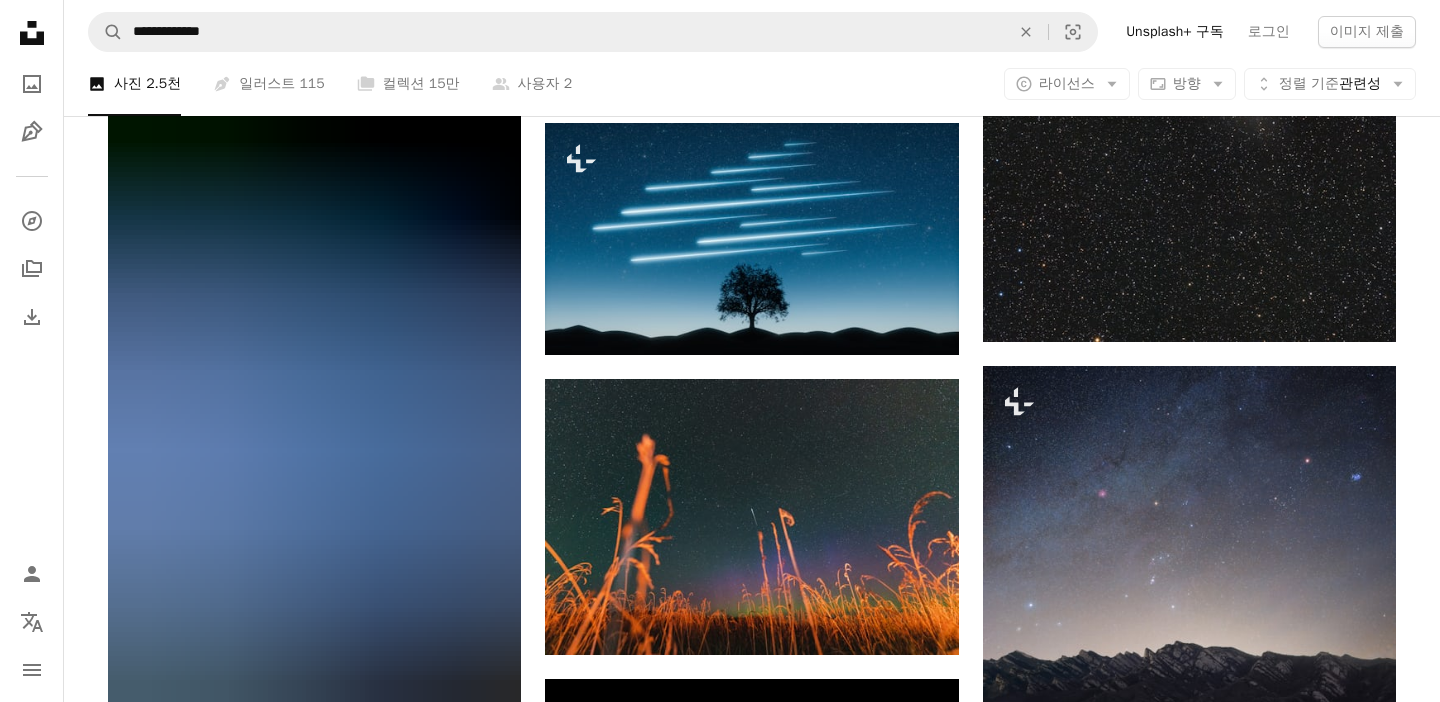 scroll, scrollTop: 34660, scrollLeft: 0, axis: vertical 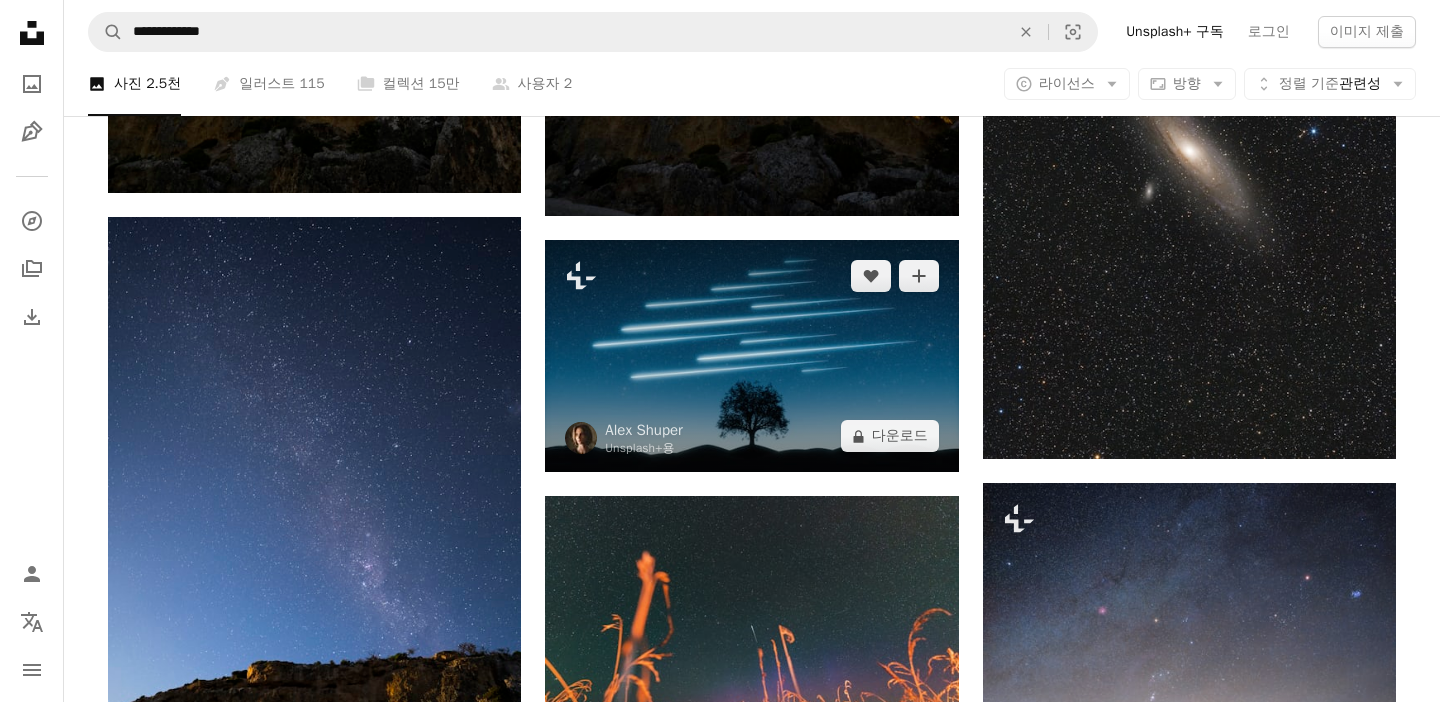click at bounding box center (751, 356) 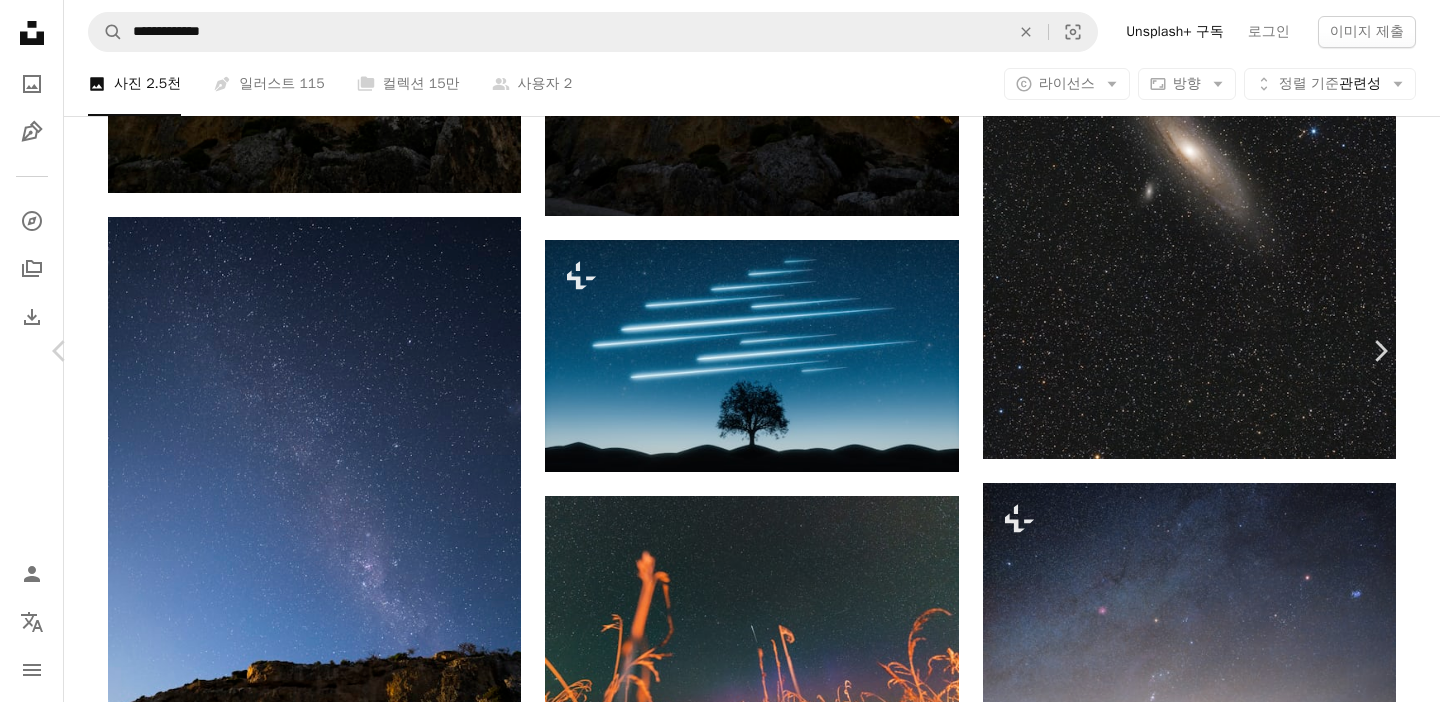 click on "An X shape Chevron left Chevron right [FIRST] [LAST] Unsplash+ 용 A heart A plus sign 이미지 편집   Plus sign for Unsplash+ A lock   다운로드 Zoom in 소개 매체 사진 ,  3D 렌더링 ,  배경 화면 A forward-right arrow 공유 More Actions Calendar outlined 2024년 7월 23일 에 게시됨 Safety Unsplash+ 라이선스 에 따른 라이선스 부여 예술 우주 우주 별 3D 렌더 번역하다 천문학 우주 별하늘 혜성 3d 렌더링 3D 아트 유성 유성우 3d 이미지 디지털 렌더링 디지털 미니멀리즘 무료 스톡 사진 관련 이미지 Plus sign for Unsplash+ A heart A plus sign [FIRST] [LAST] Unsplash+ 용 A lock   다운로드 Plus sign for Unsplash+ A heart A plus sign [FIRST] [LAST] Unsplash+ 용 A lock   다운로드 Plus sign for Unsplash+ A heart A plus sign [FIRST] [LAST] Unsplash+ 용 A lock   다운로드 Plus sign for Unsplash+ A heart A plus sign [FIRST] [LAST] Unsplash+" at bounding box center [720, 5982] 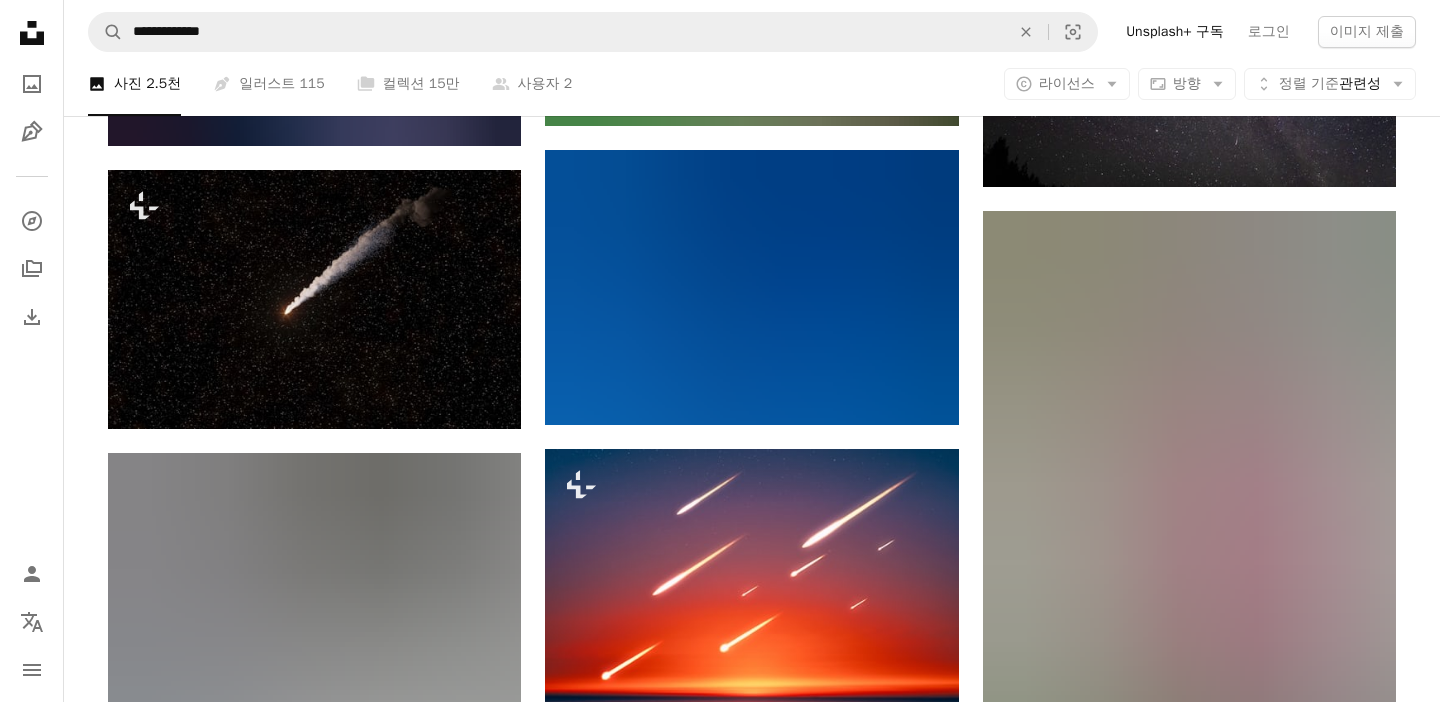 scroll, scrollTop: 37060, scrollLeft: 0, axis: vertical 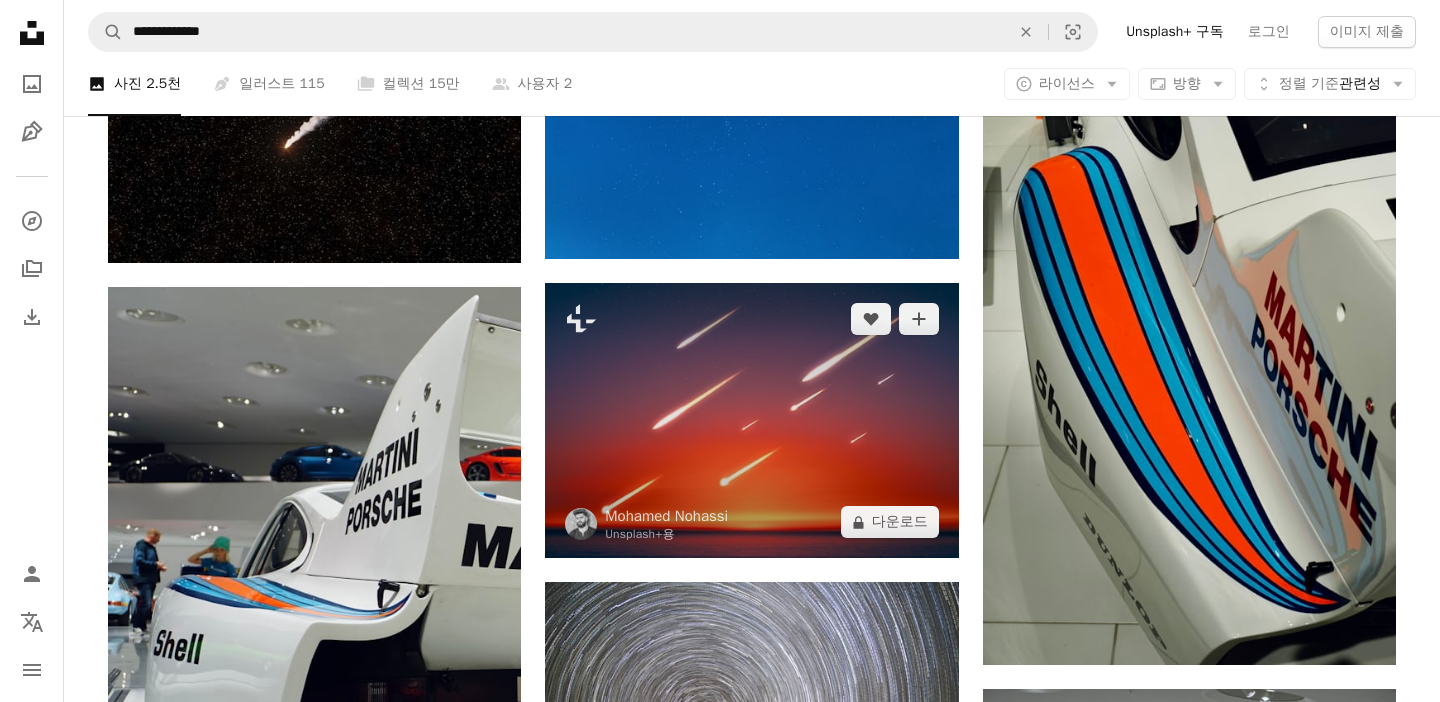 click at bounding box center (751, 420) 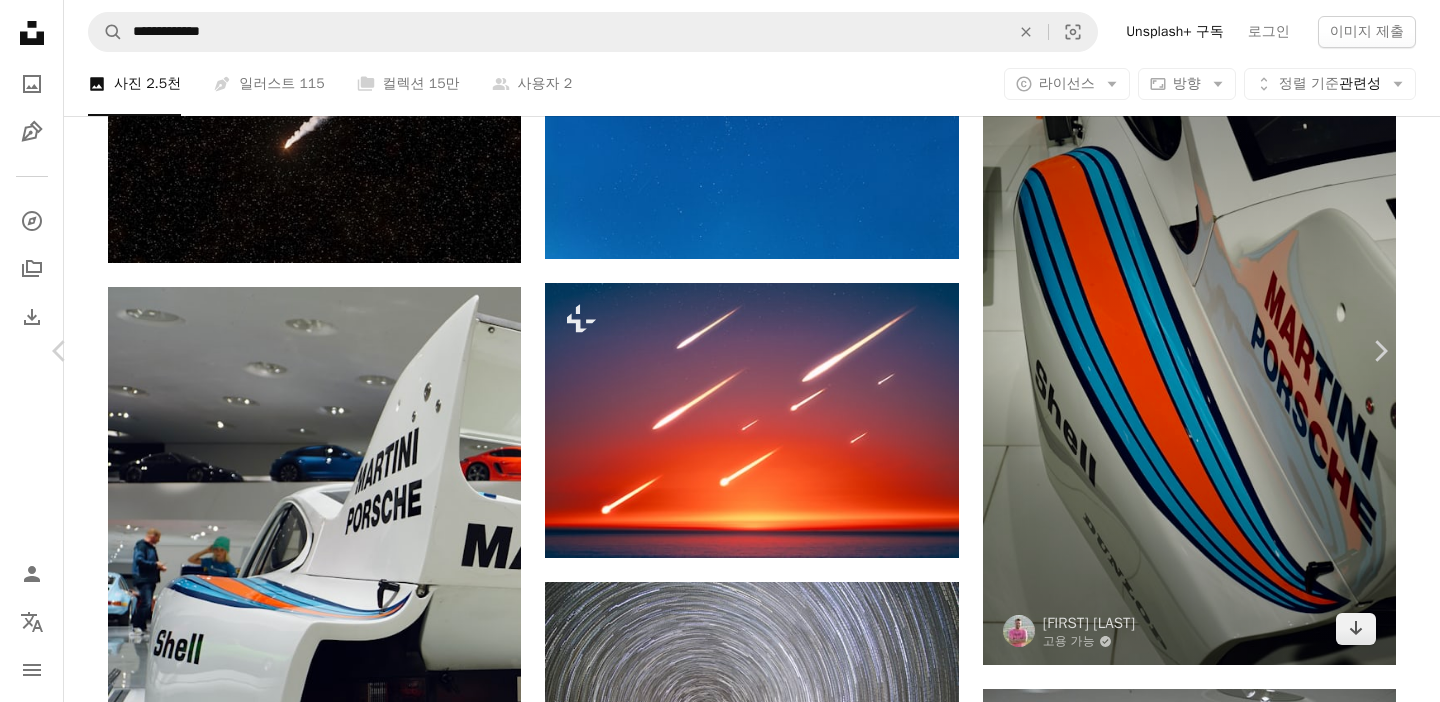 click on "An X shape Chevron left Chevron right [FIRST] [LAST] Unsplash+ 용 A heart A plus sign 이미지 편집   Plus sign for Unsplash+ A lock   다운로드 Zoom in ––– ––  –– ––– –––– –––– A forward-right arrow 공유 More Actions –––   – –––  – – ––  – –––– –––– ––– –––   –––– –––– 이 시리즈의 다른 콘텐츠 Chevron right Plus sign for Unsplash+ Plus sign for Unsplash+ Plus sign for Unsplash+ 관련 이미지" at bounding box center [720, 3582] 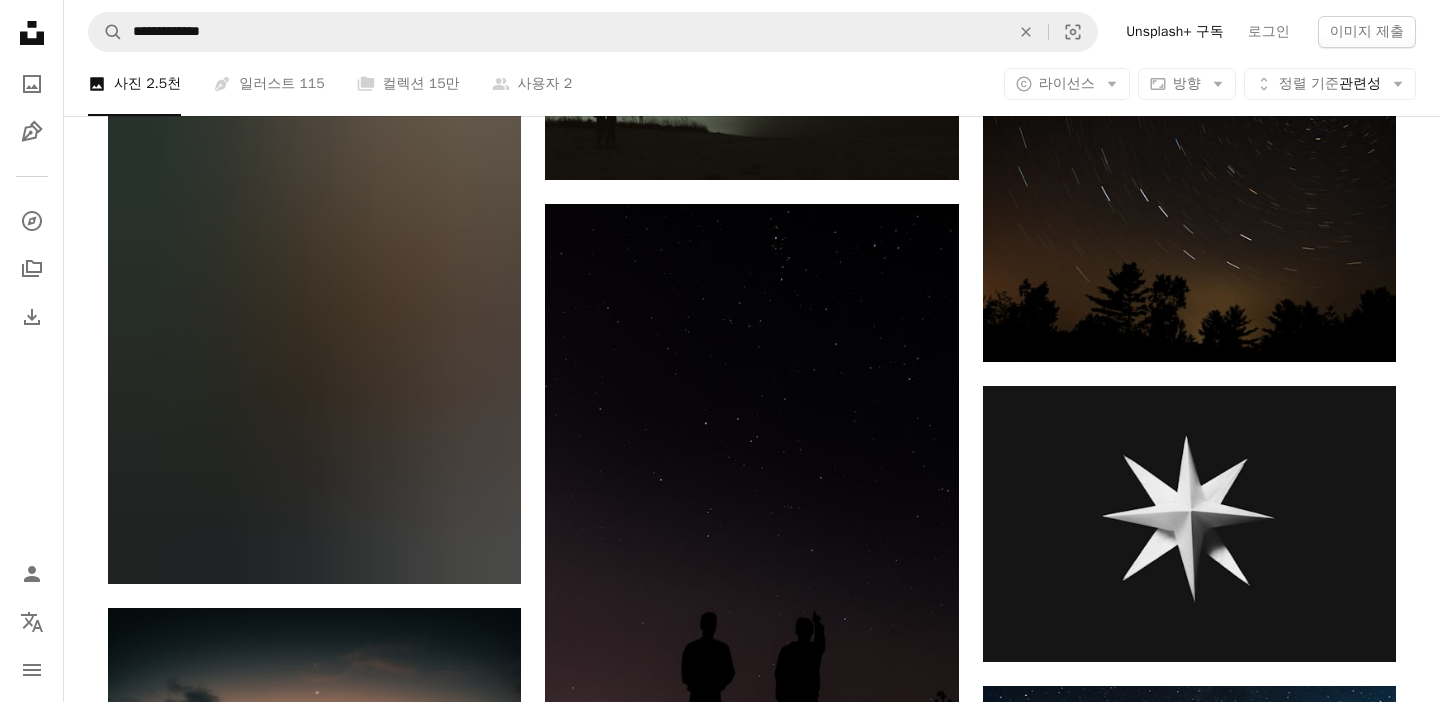 scroll, scrollTop: 61512, scrollLeft: 0, axis: vertical 